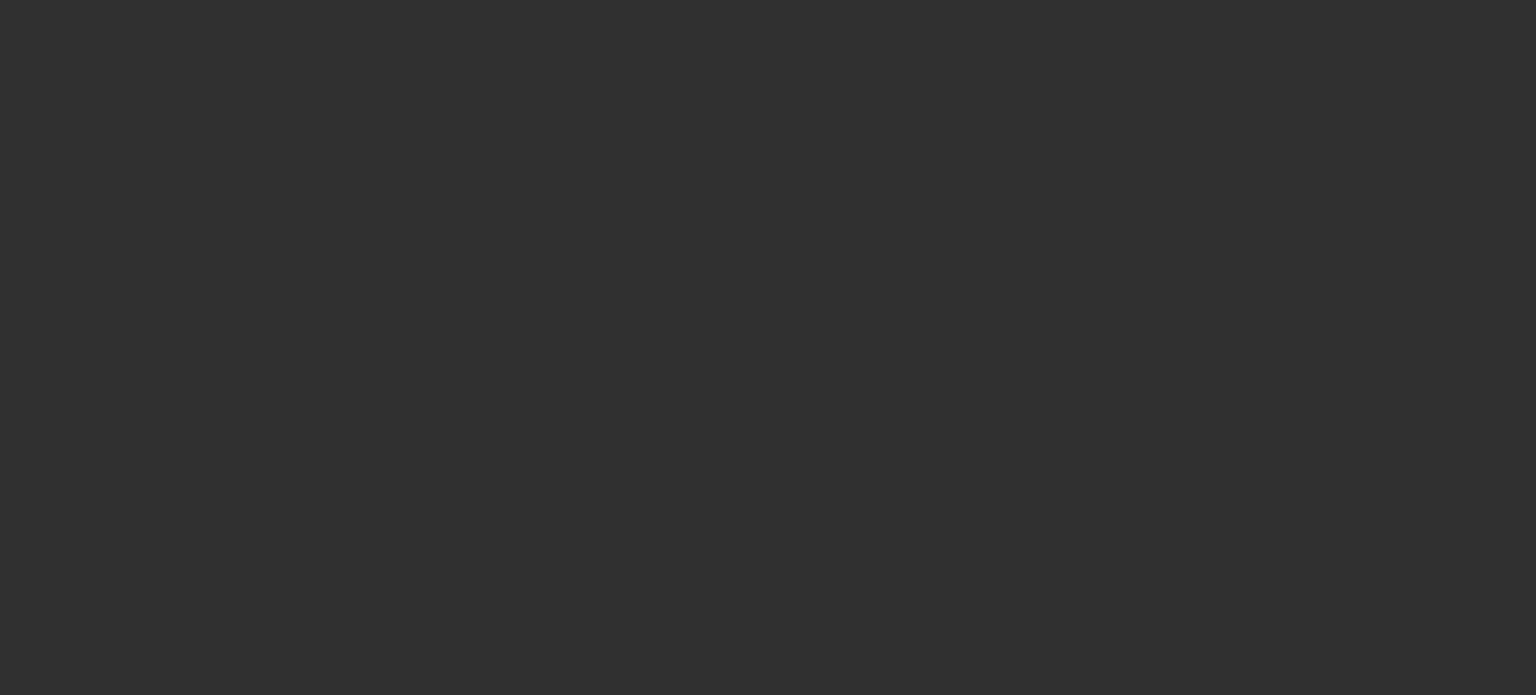 scroll, scrollTop: 0, scrollLeft: 0, axis: both 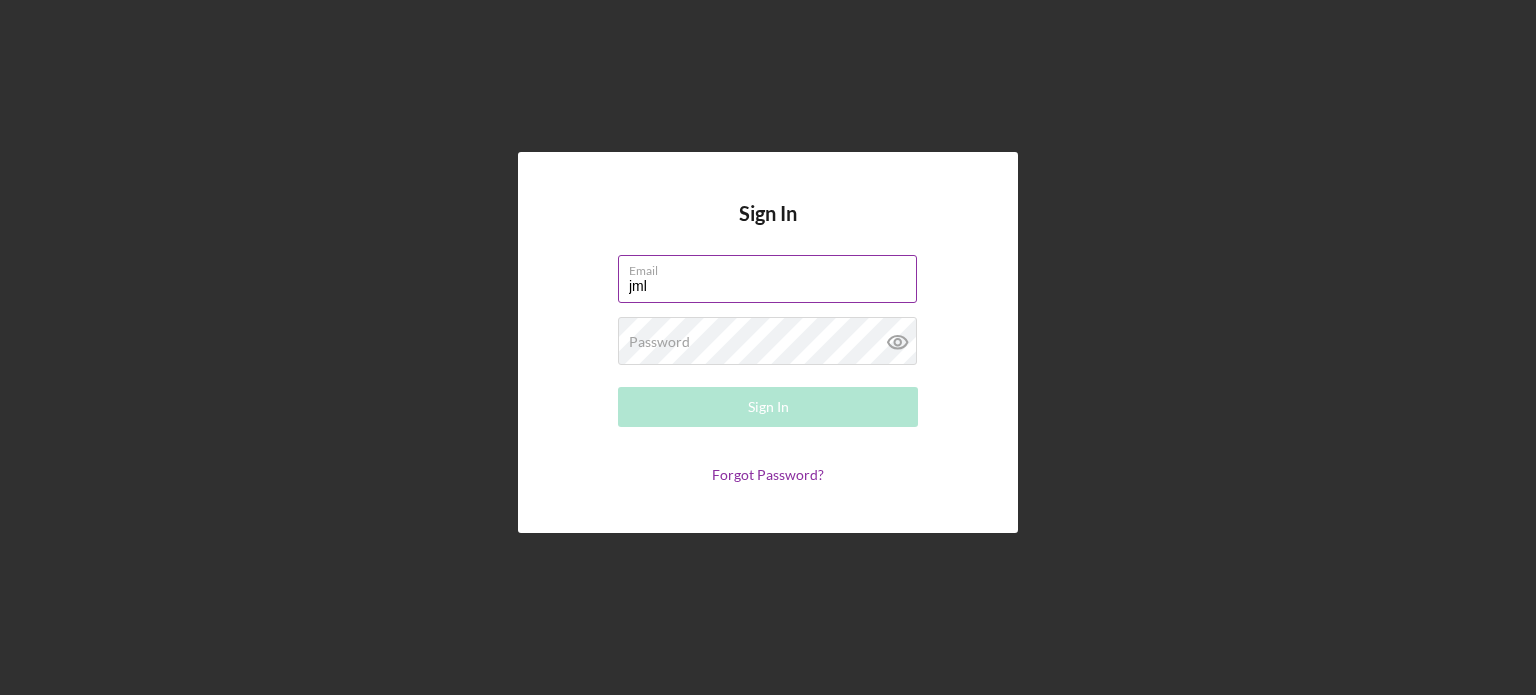 type on "[USERNAME]@[example.com]" 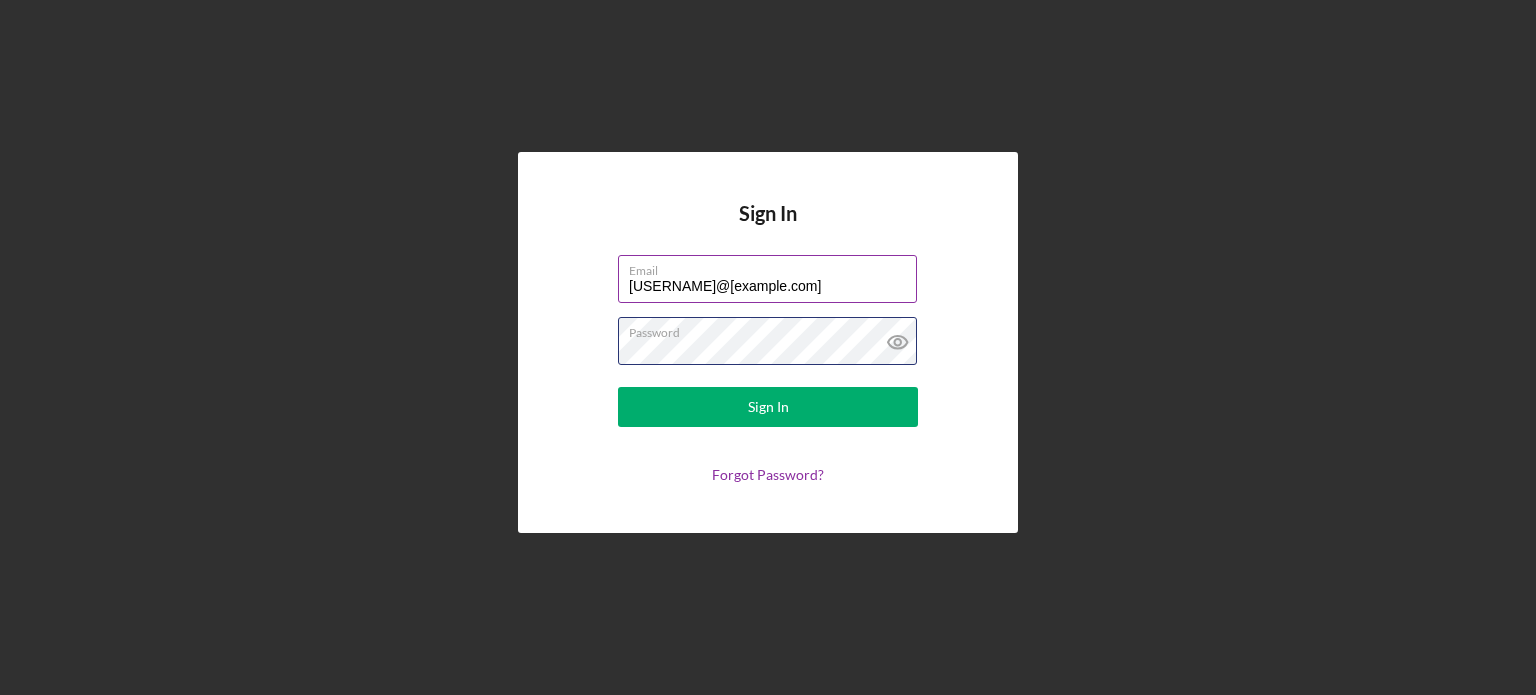 click on "Sign In" at bounding box center [768, 407] 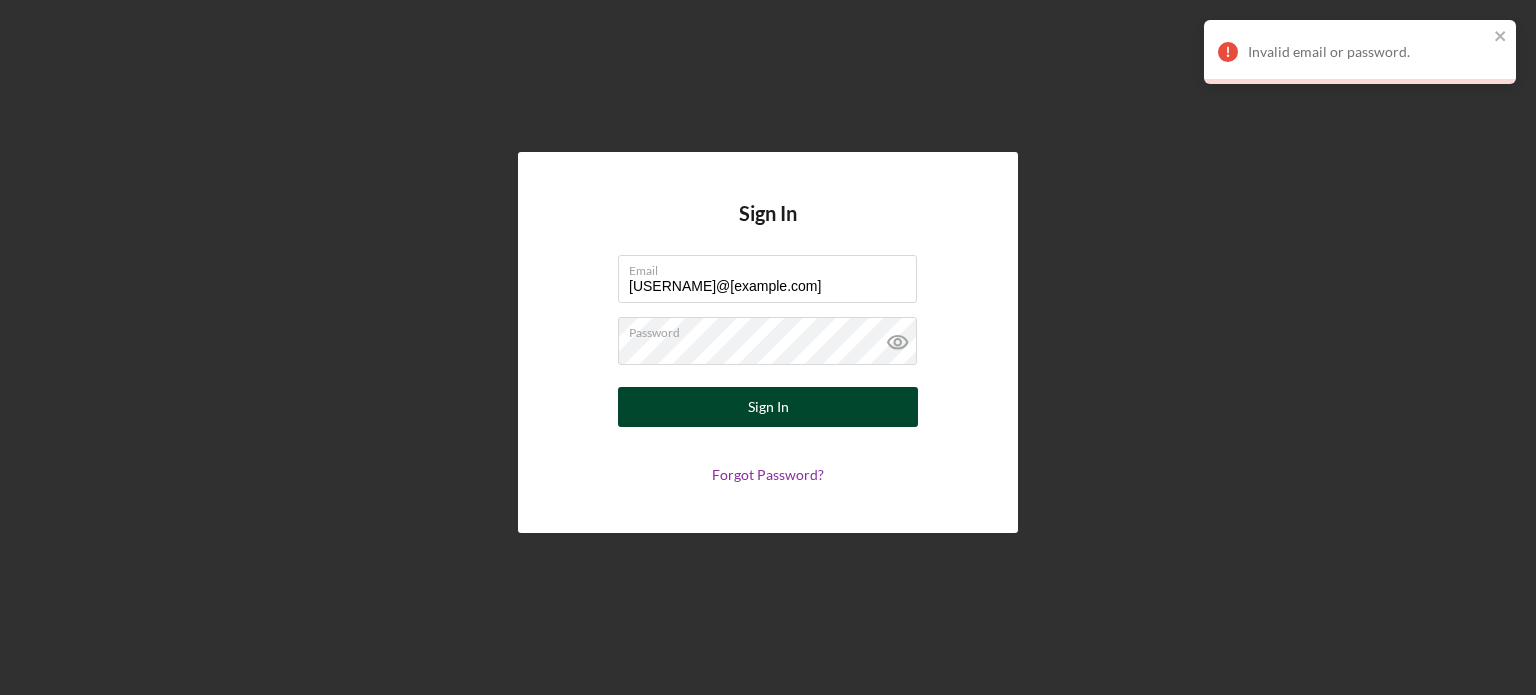 click on "Sign In" at bounding box center (768, 407) 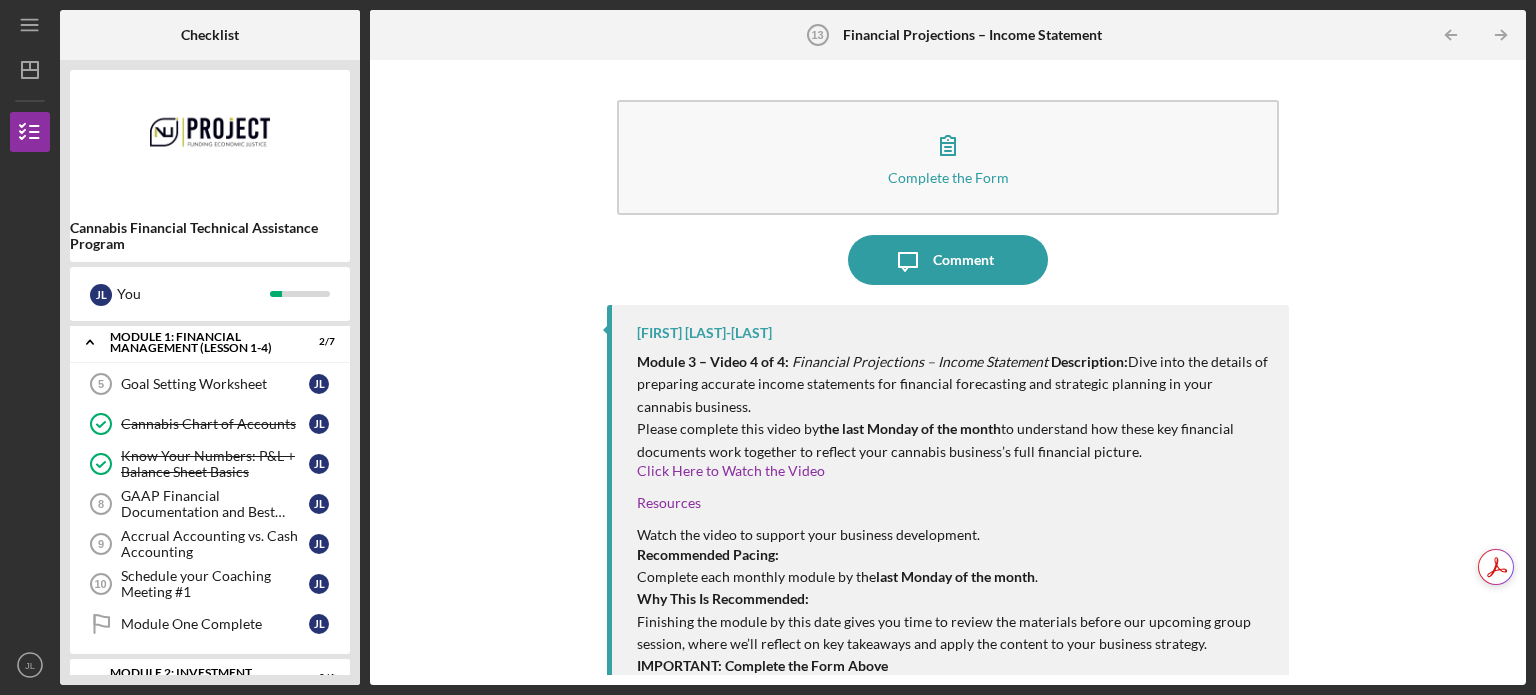 scroll, scrollTop: 24, scrollLeft: 0, axis: vertical 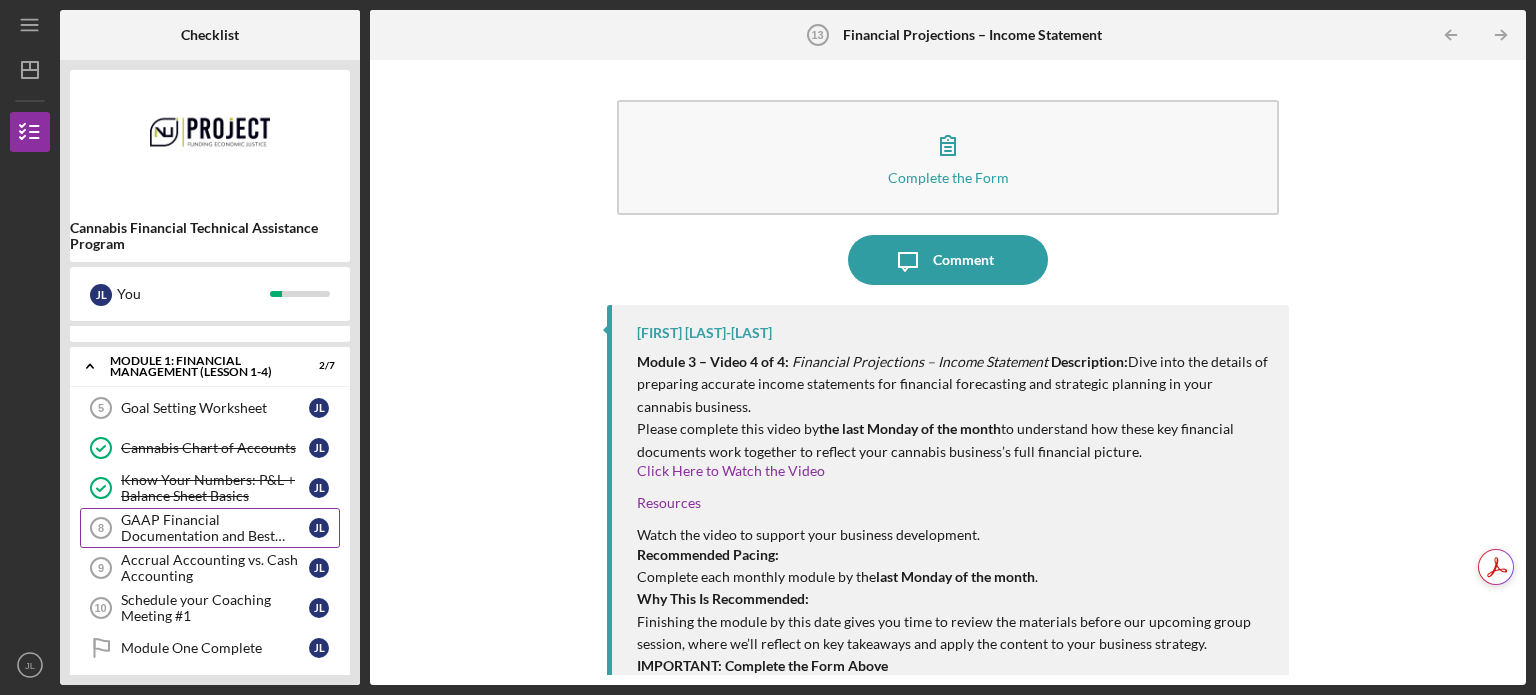 click on "GAAP Financial Documentation and Best Practices" at bounding box center (215, 528) 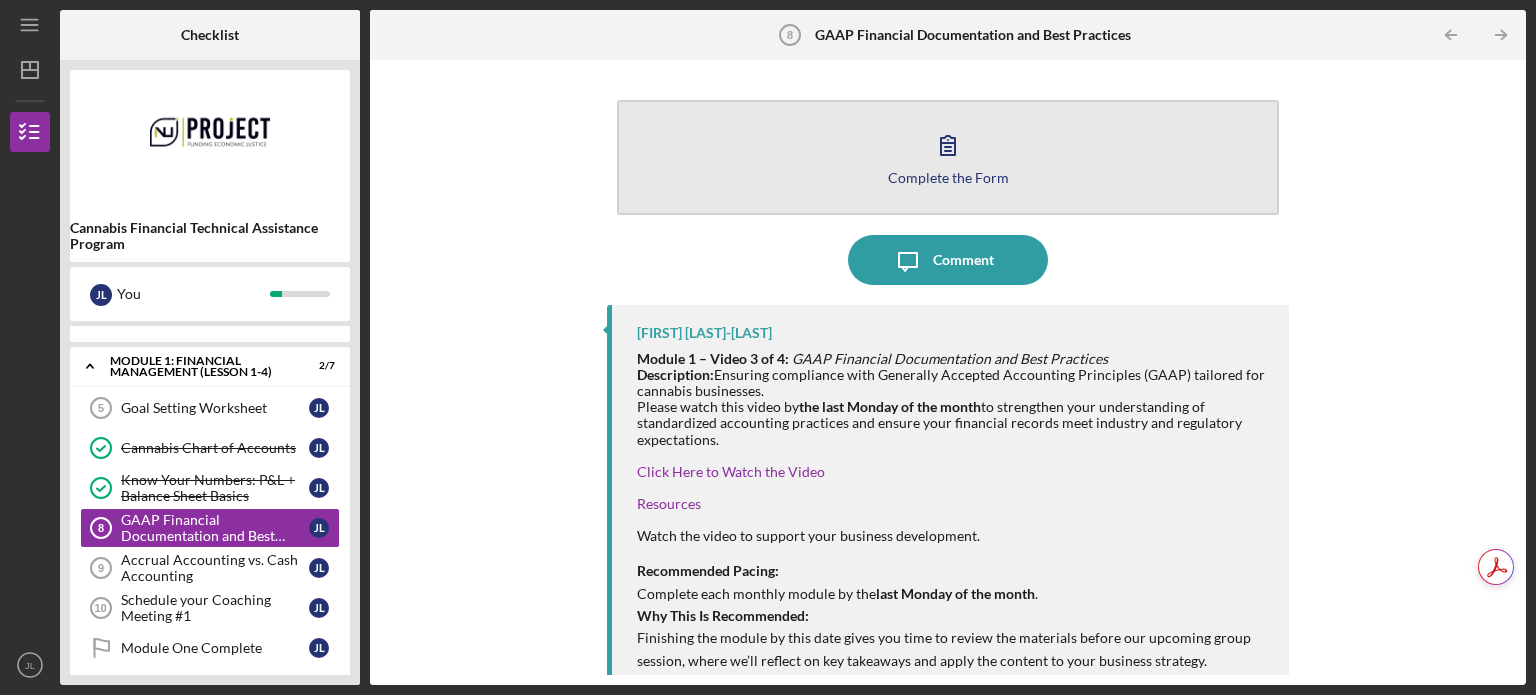 click on "Complete the Form Form" at bounding box center [948, 157] 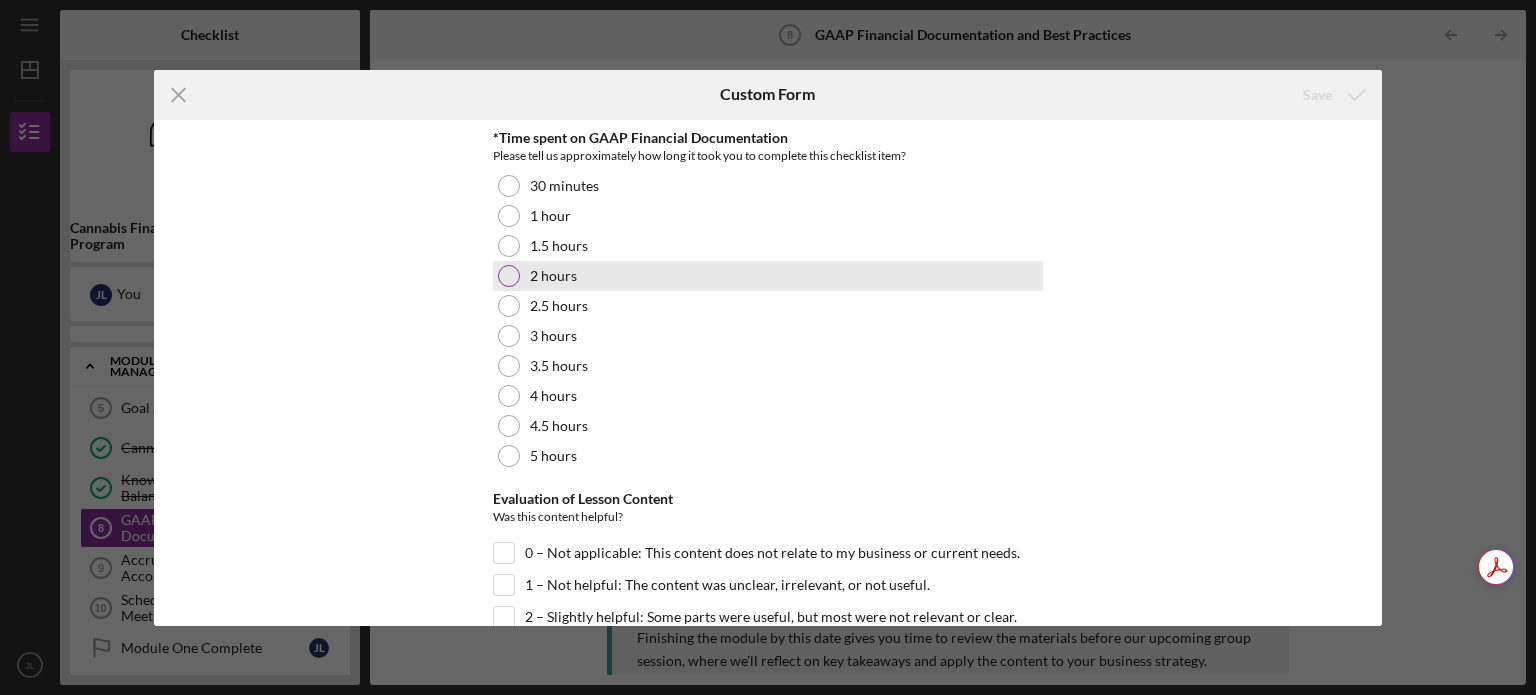 click on "2 hours" at bounding box center [768, 276] 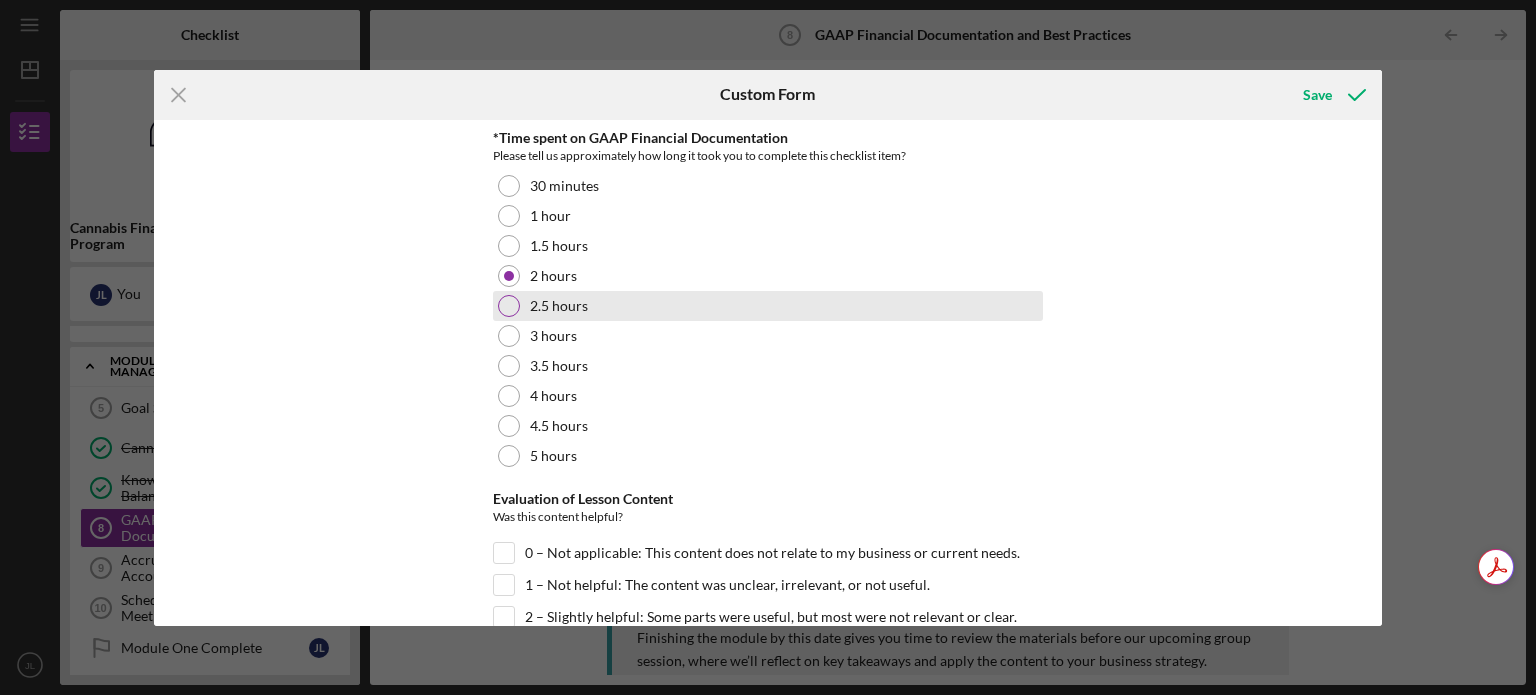 click on "2.5 hours" at bounding box center (768, 306) 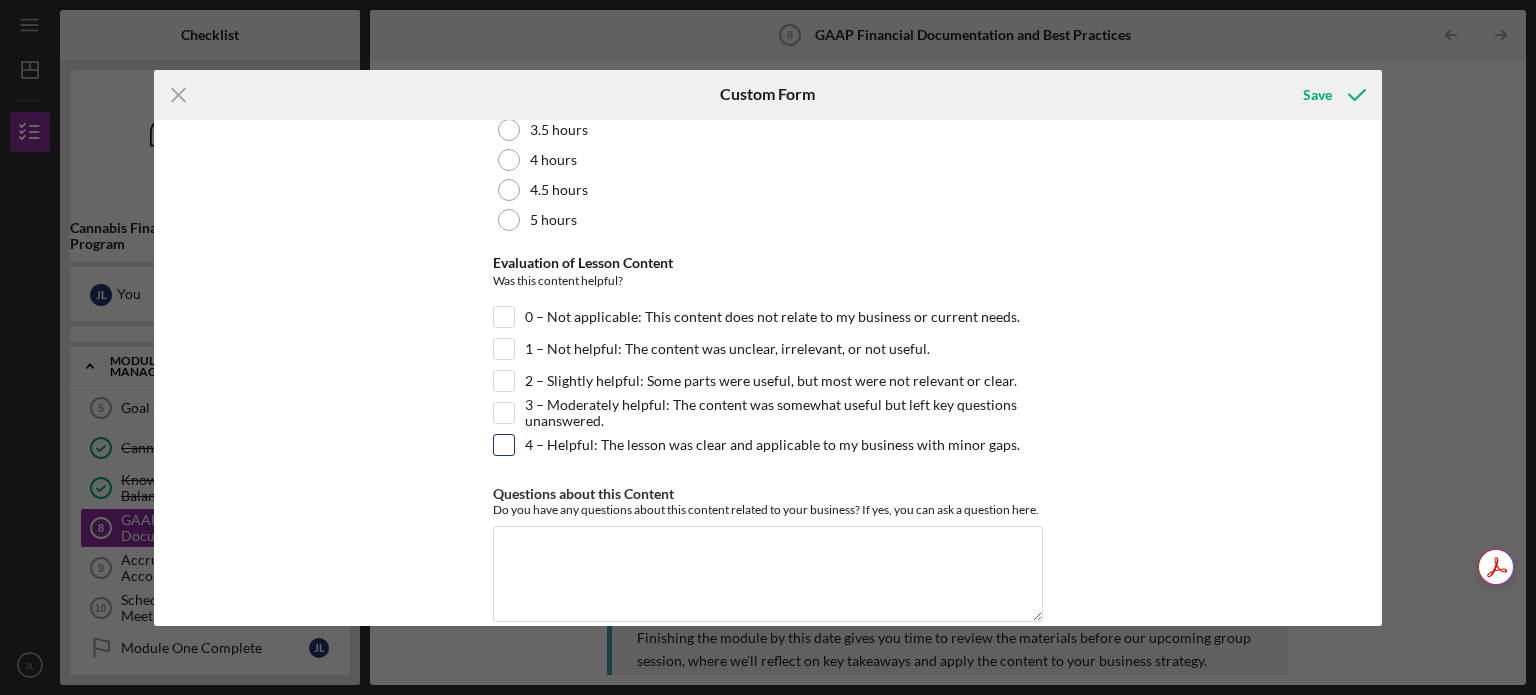 scroll, scrollTop: 263, scrollLeft: 0, axis: vertical 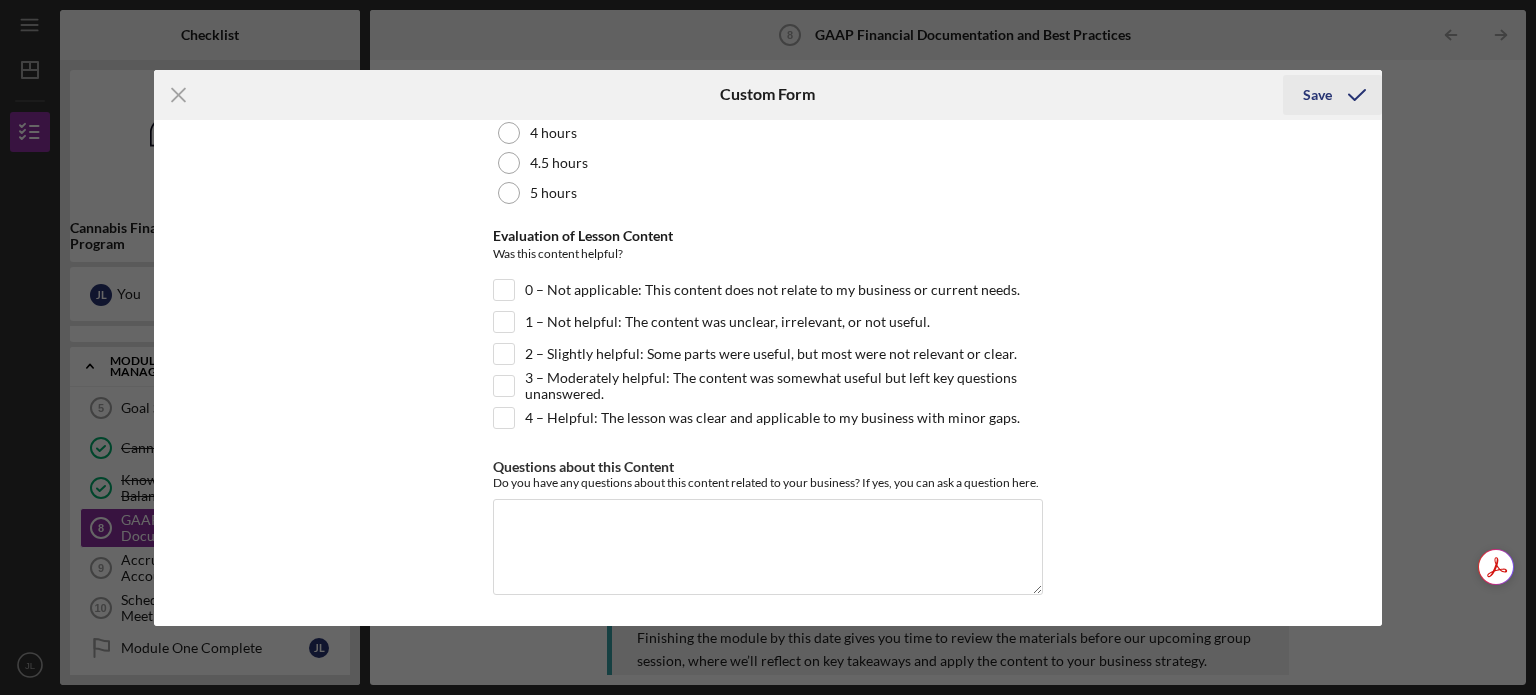 click on "Save" at bounding box center (1317, 95) 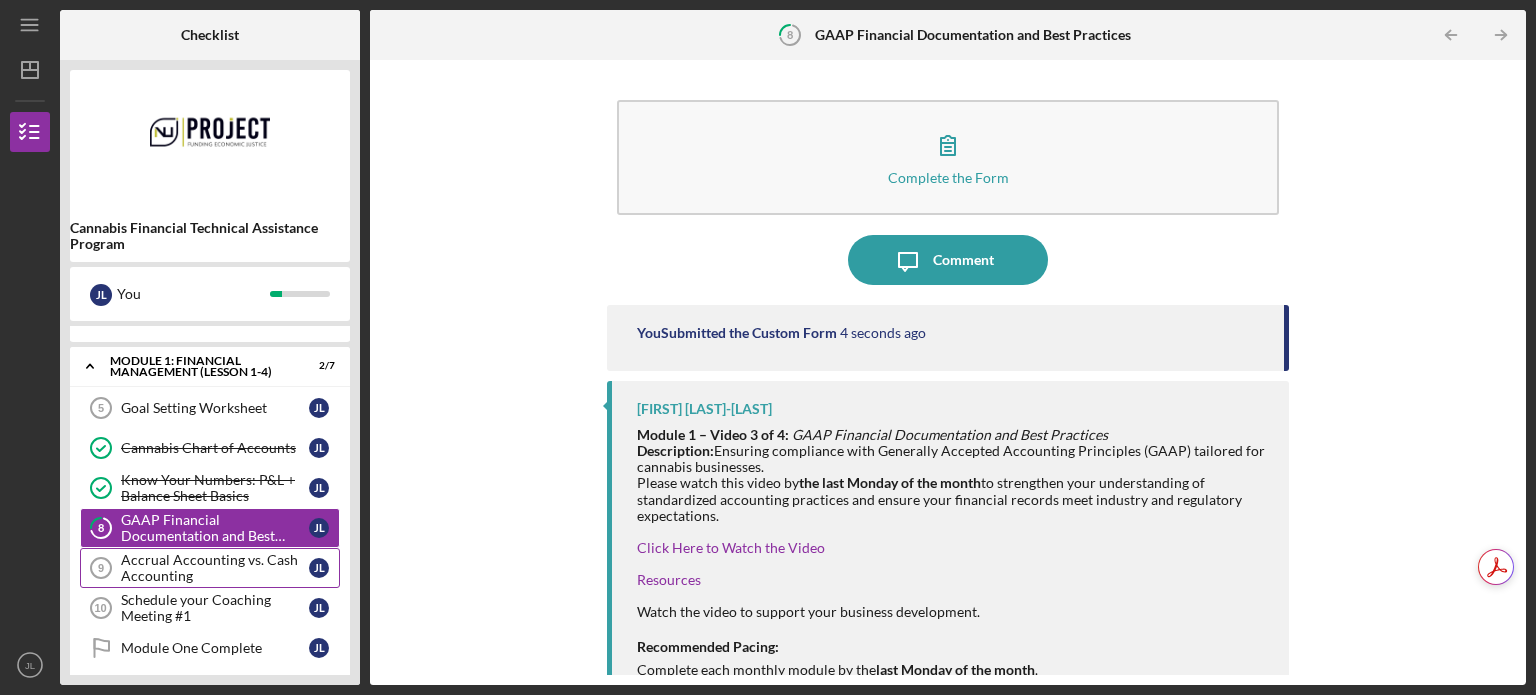 click on "Accrual Accounting vs. Cash Accounting" at bounding box center [215, 568] 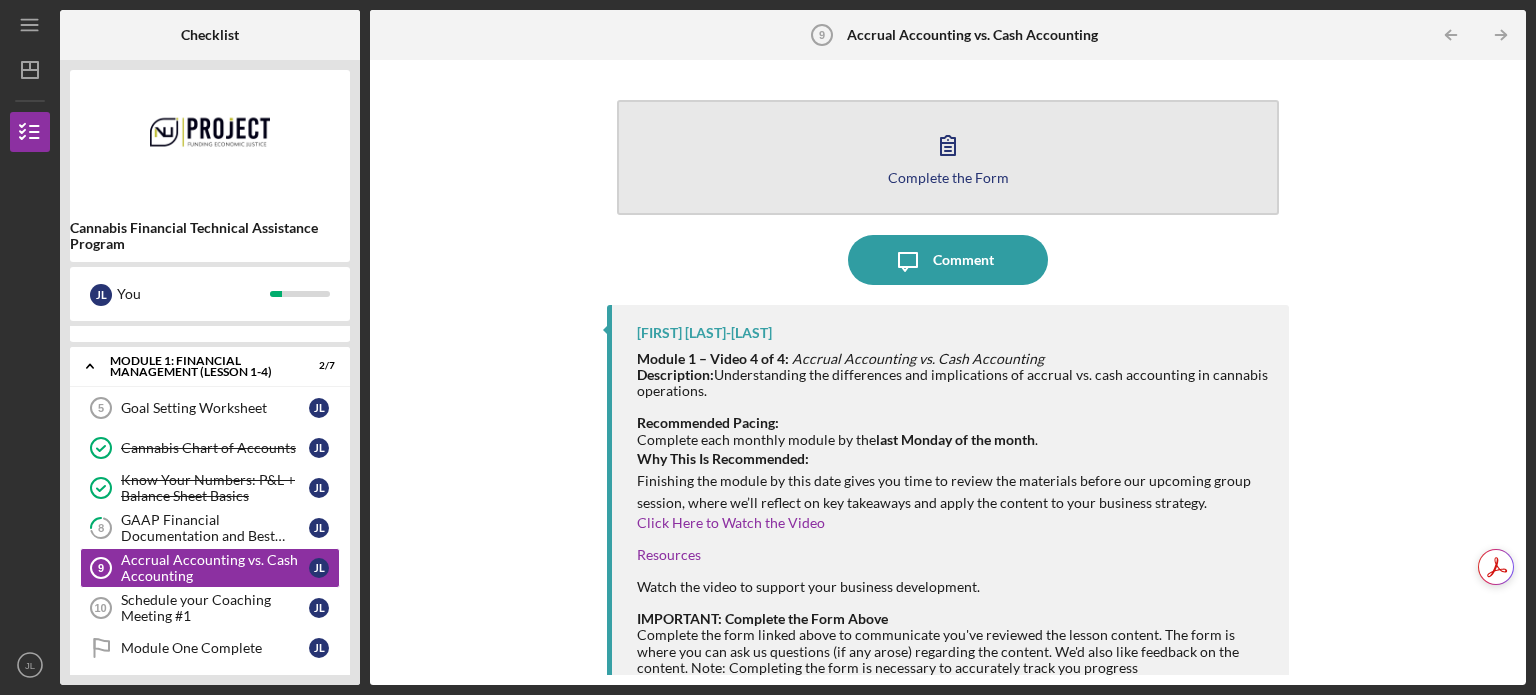 click 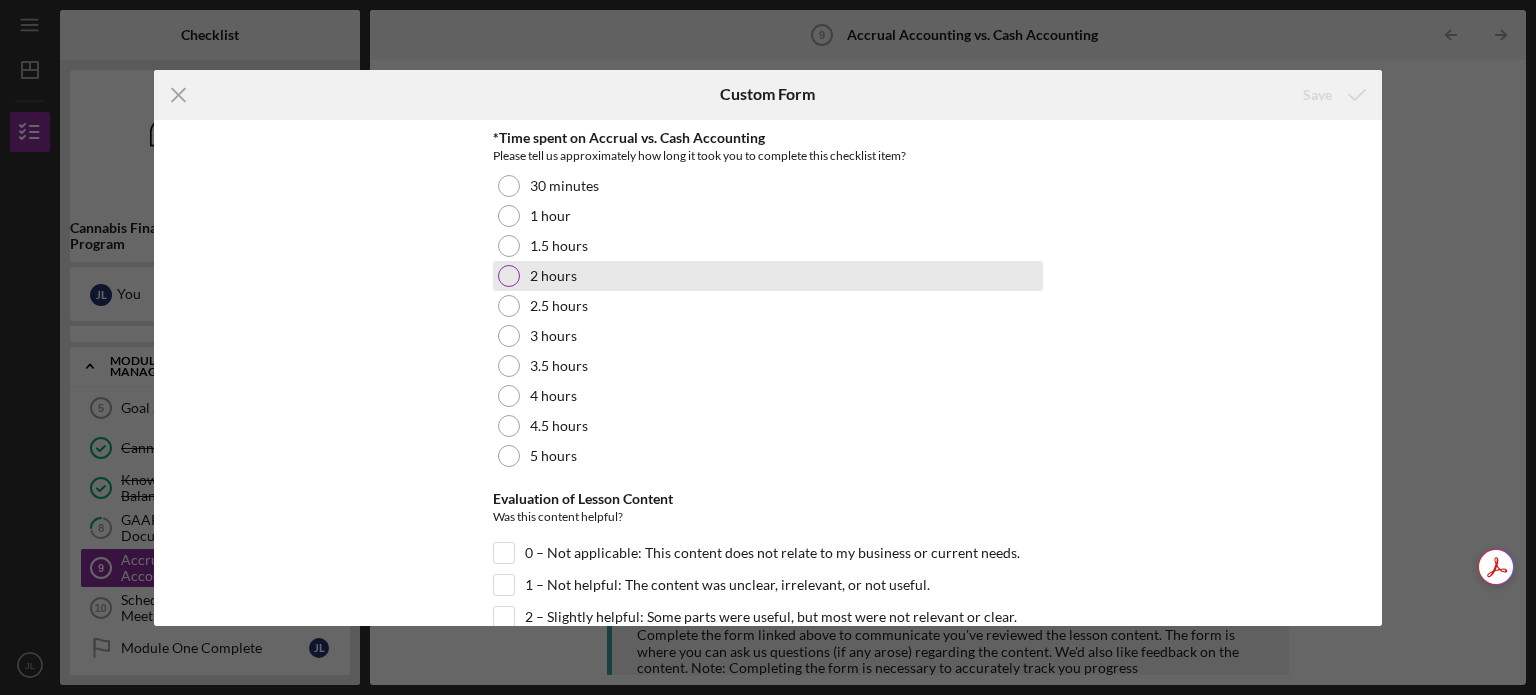 click on "2 hours" at bounding box center [768, 276] 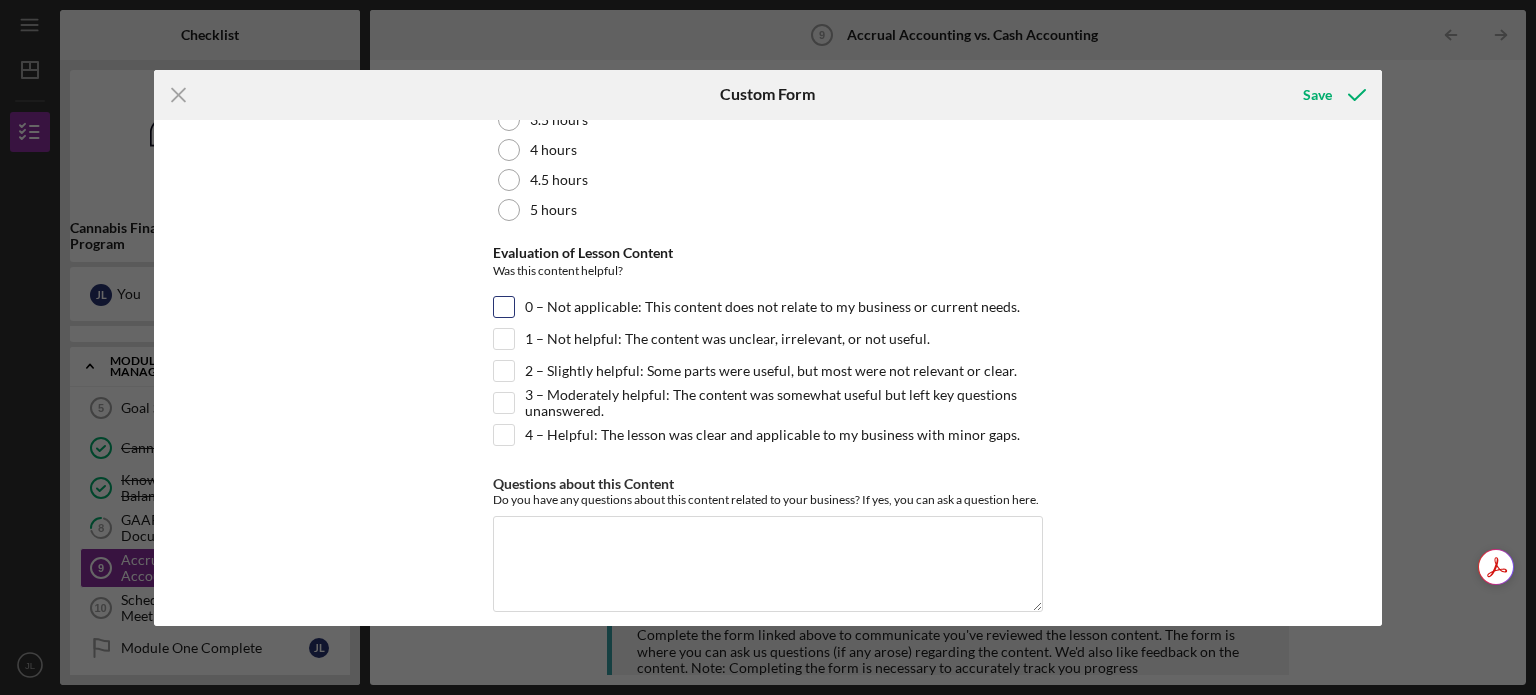 scroll, scrollTop: 263, scrollLeft: 0, axis: vertical 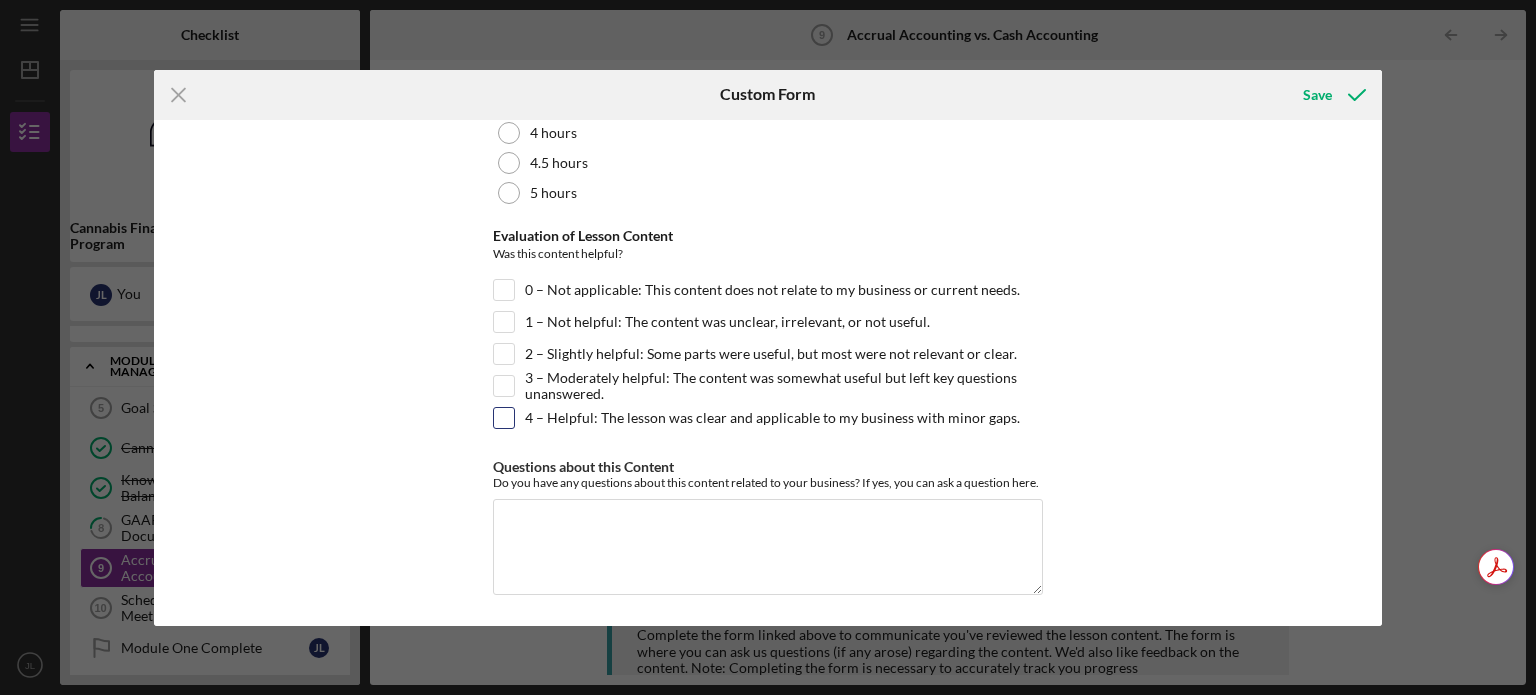 click on "4 – Helpful: The lesson was clear and applicable to my business with minor gaps." at bounding box center [504, 418] 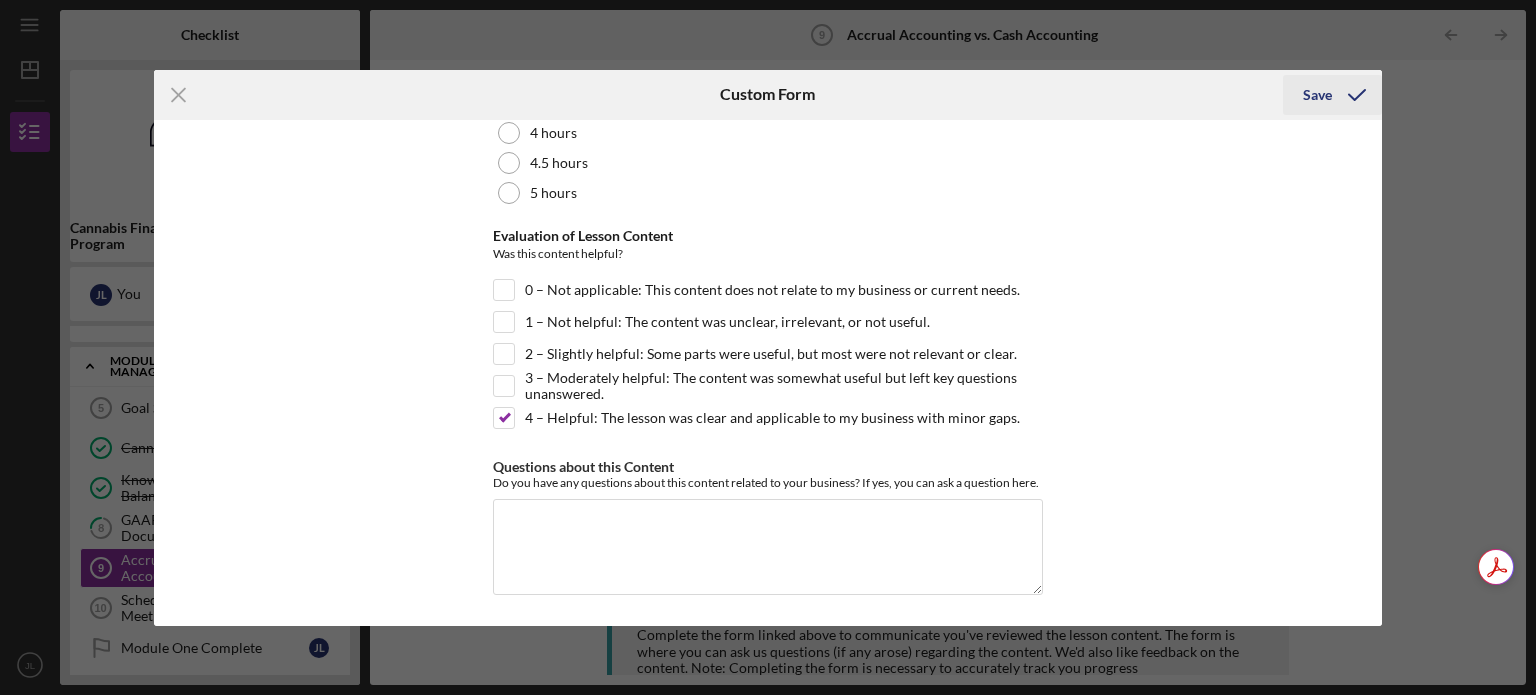 click 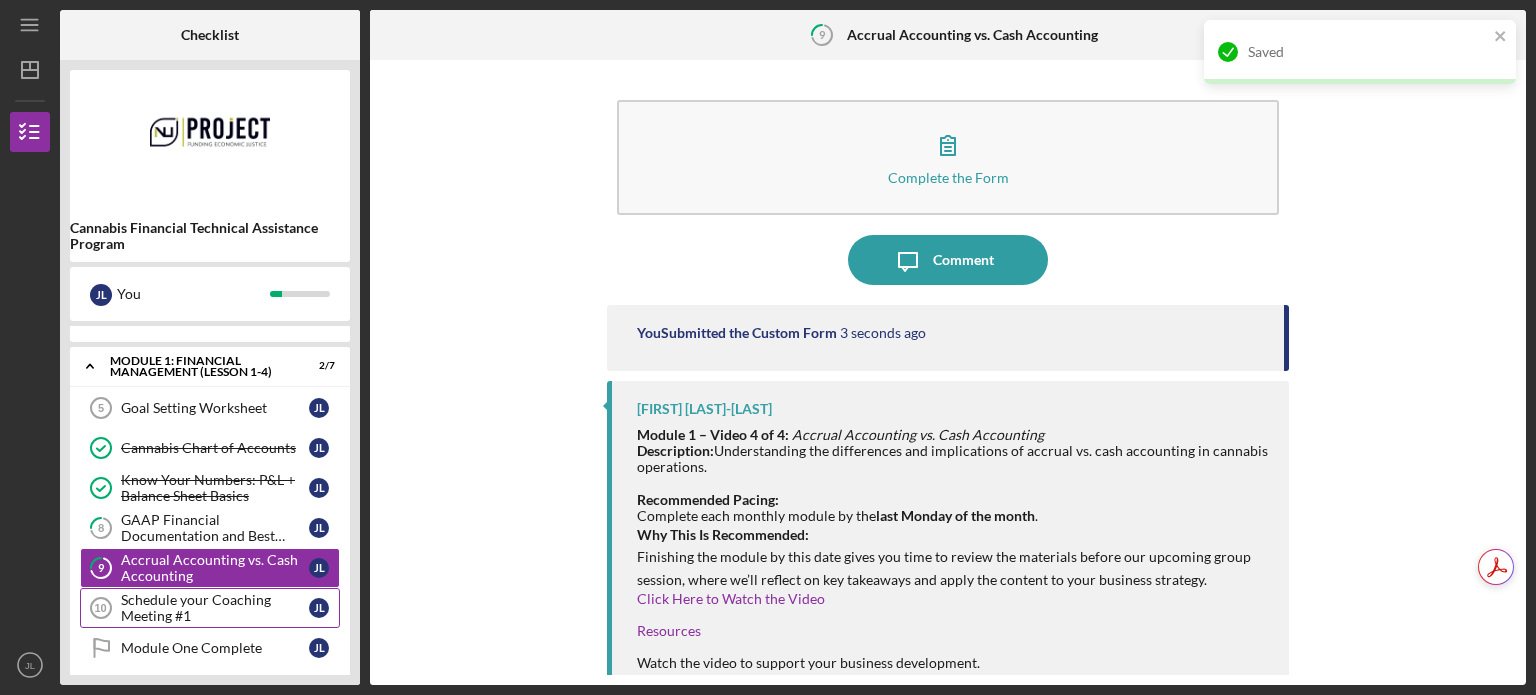 click on "Schedule your Coaching Meeting #1" at bounding box center (215, 608) 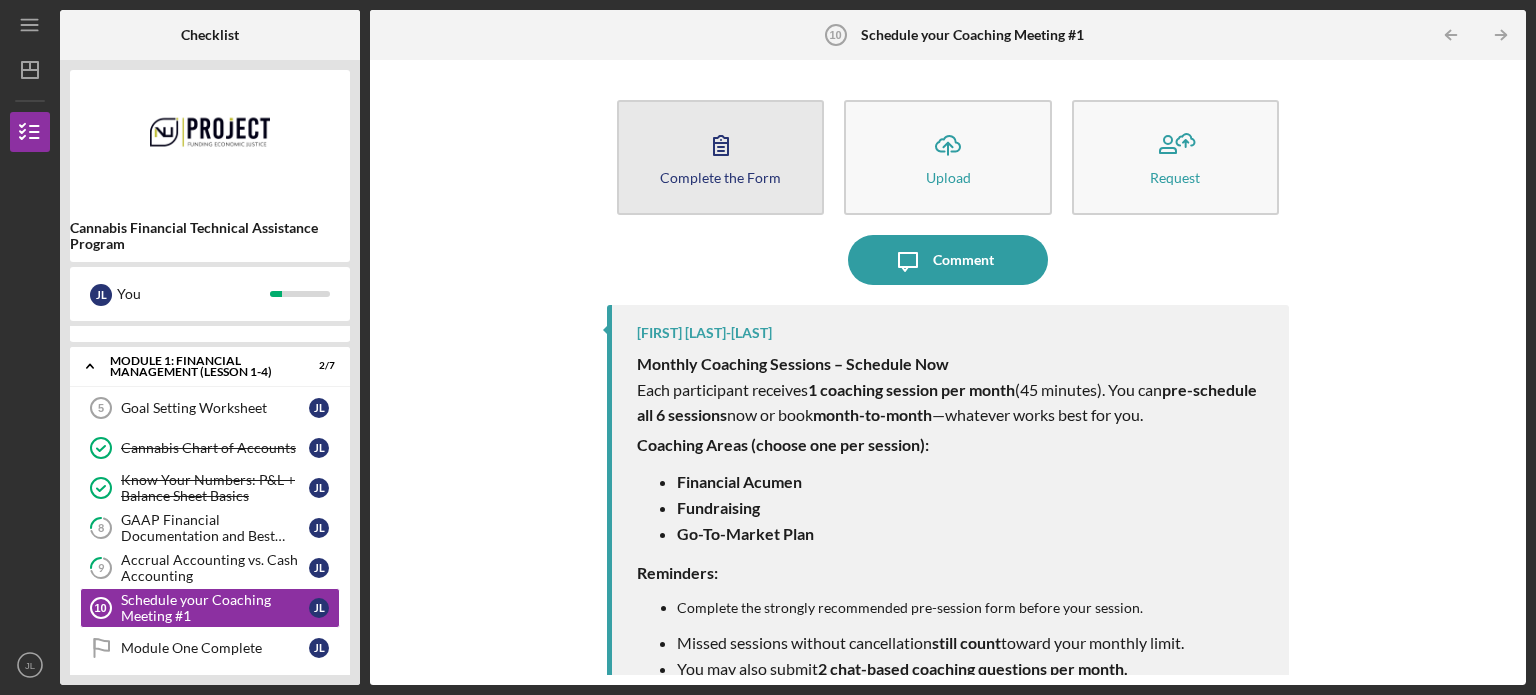 click on "Complete the Form Form" at bounding box center (720, 157) 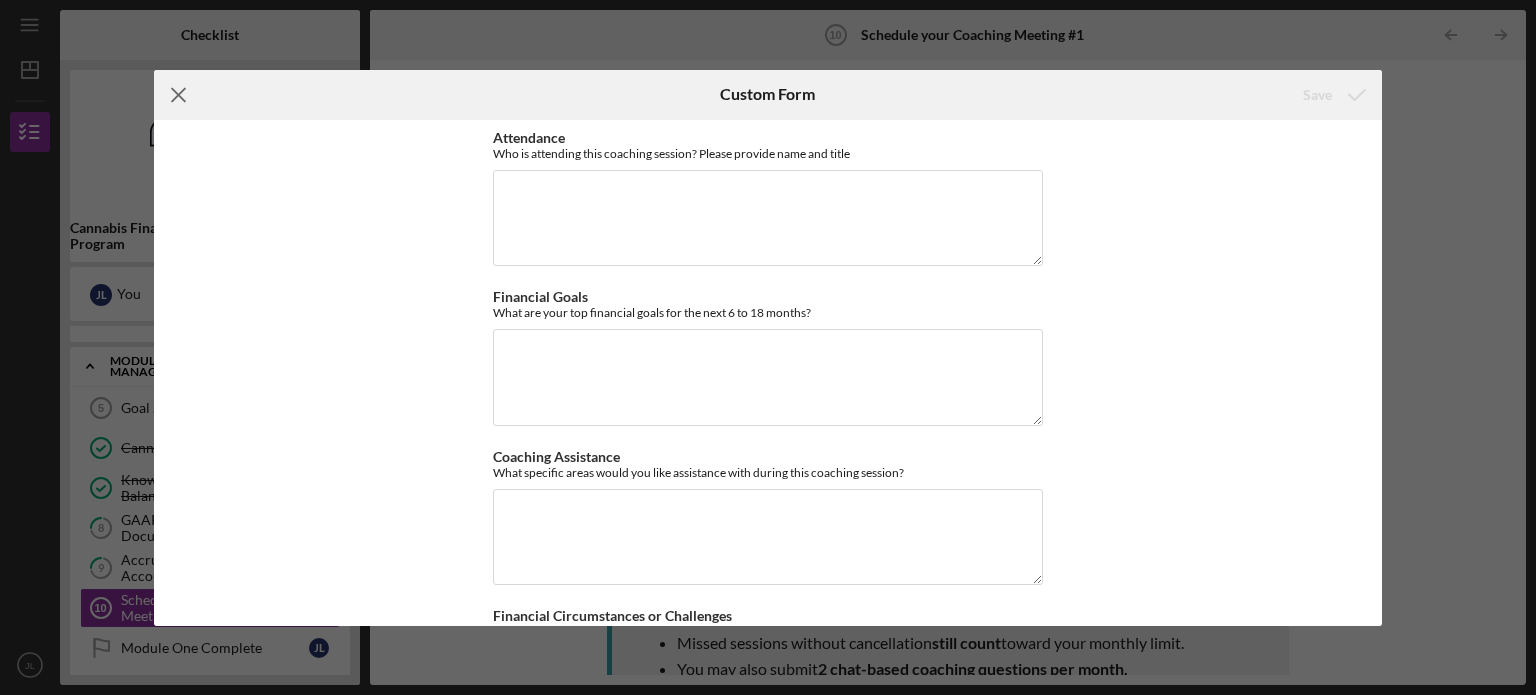 click on "Icon/Menu Close" 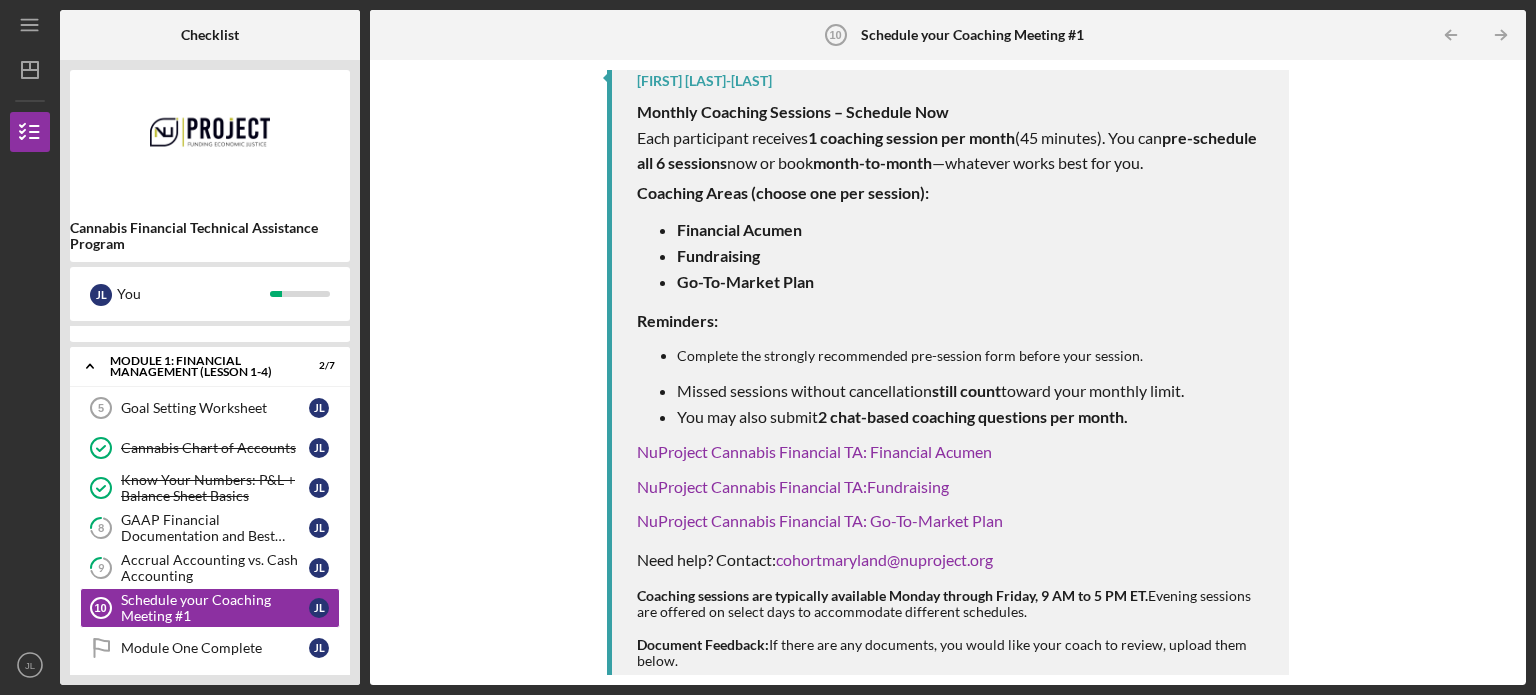 scroll, scrollTop: 286, scrollLeft: 0, axis: vertical 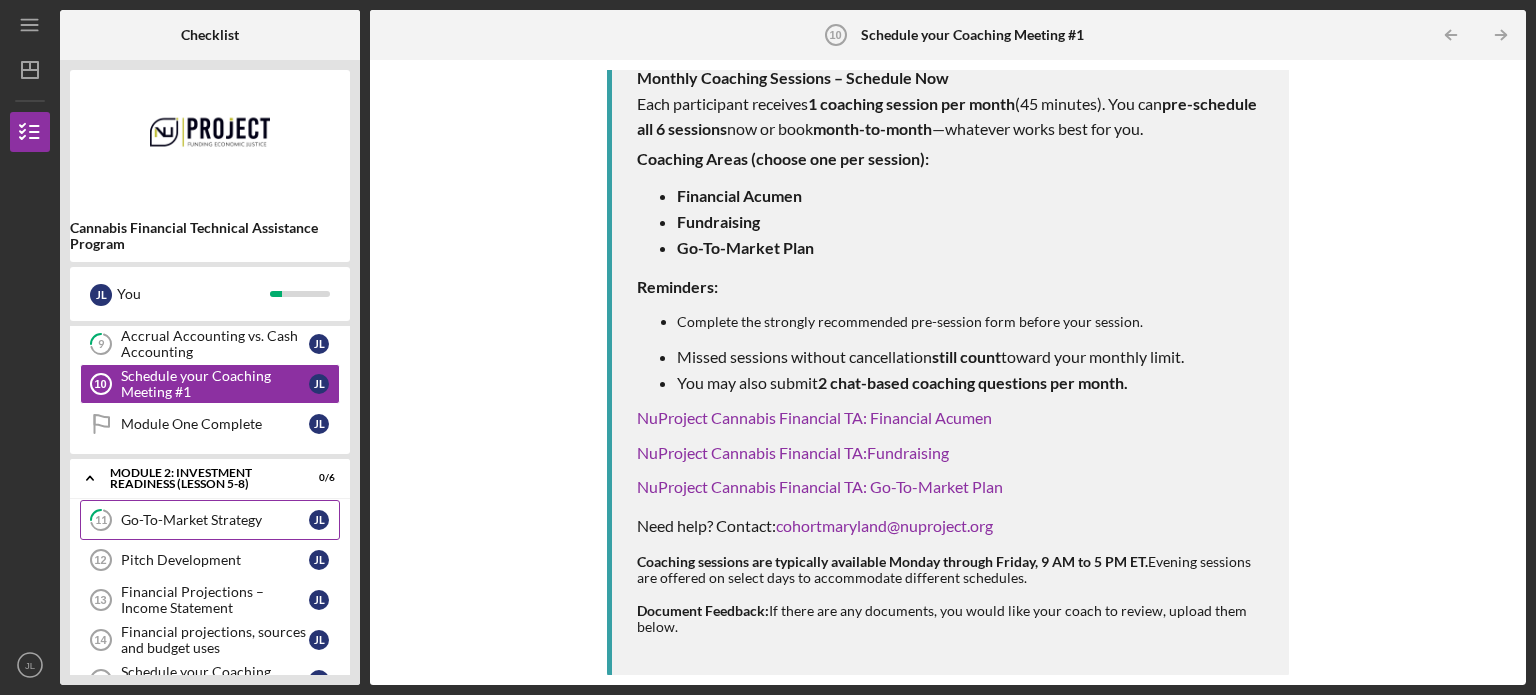 click on "Go-To-Market Strategy" at bounding box center (215, 520) 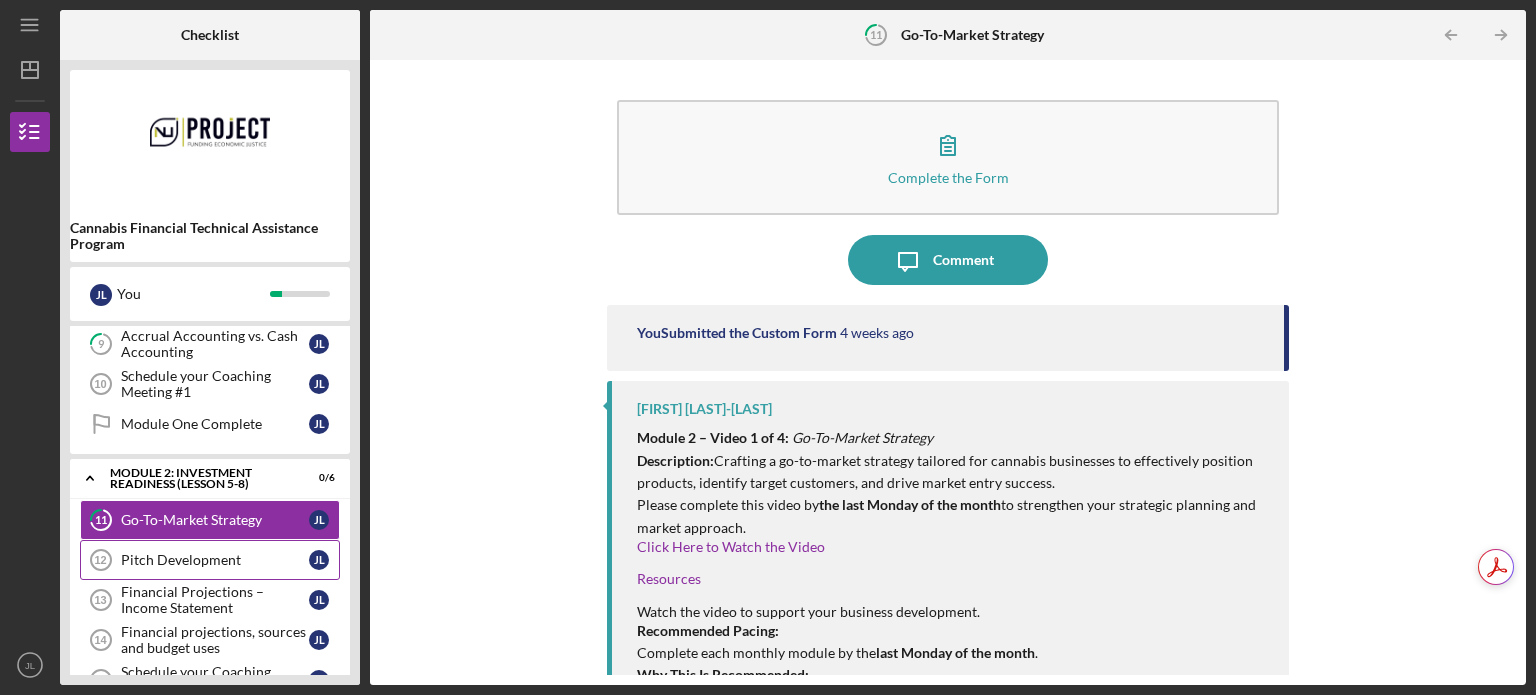 click on "Pitch Development" at bounding box center [215, 560] 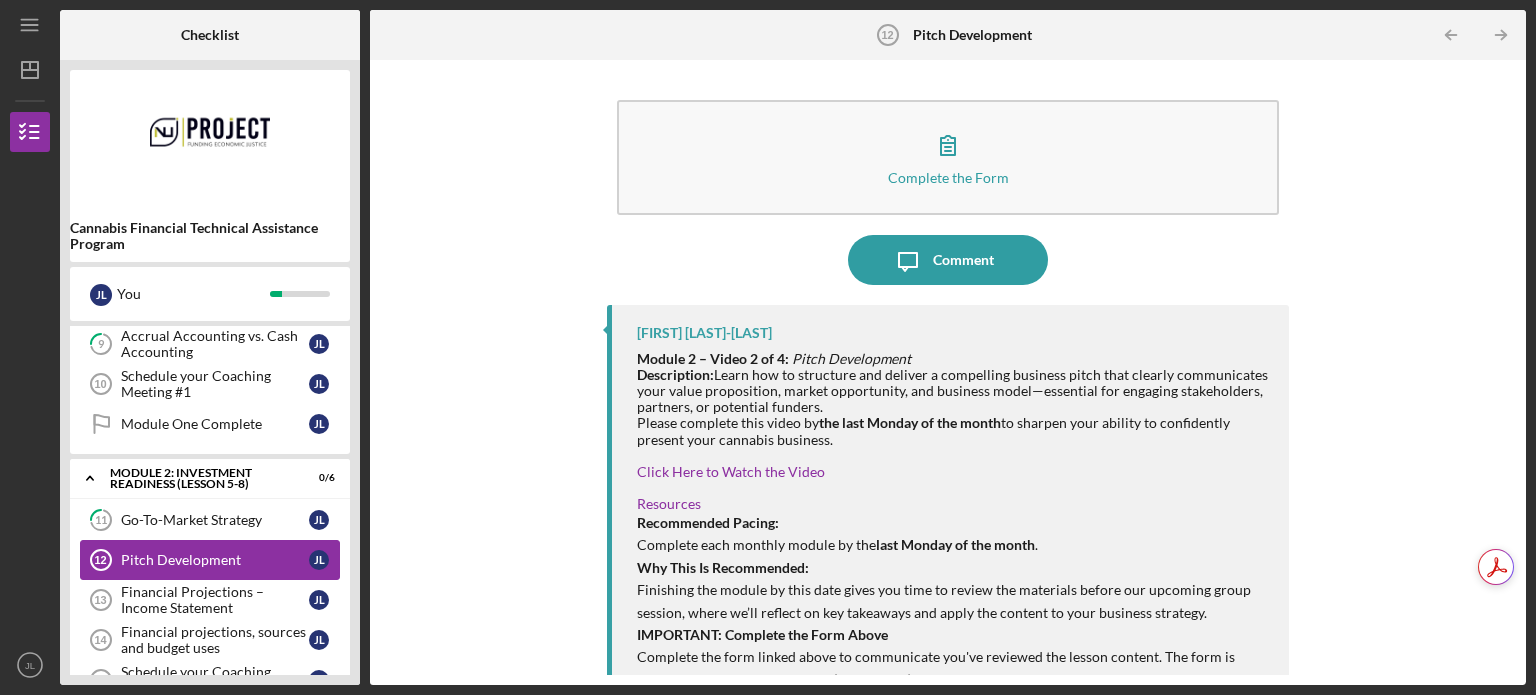 click on "Pitch Development 12 Pitch Development J L" at bounding box center [210, 560] 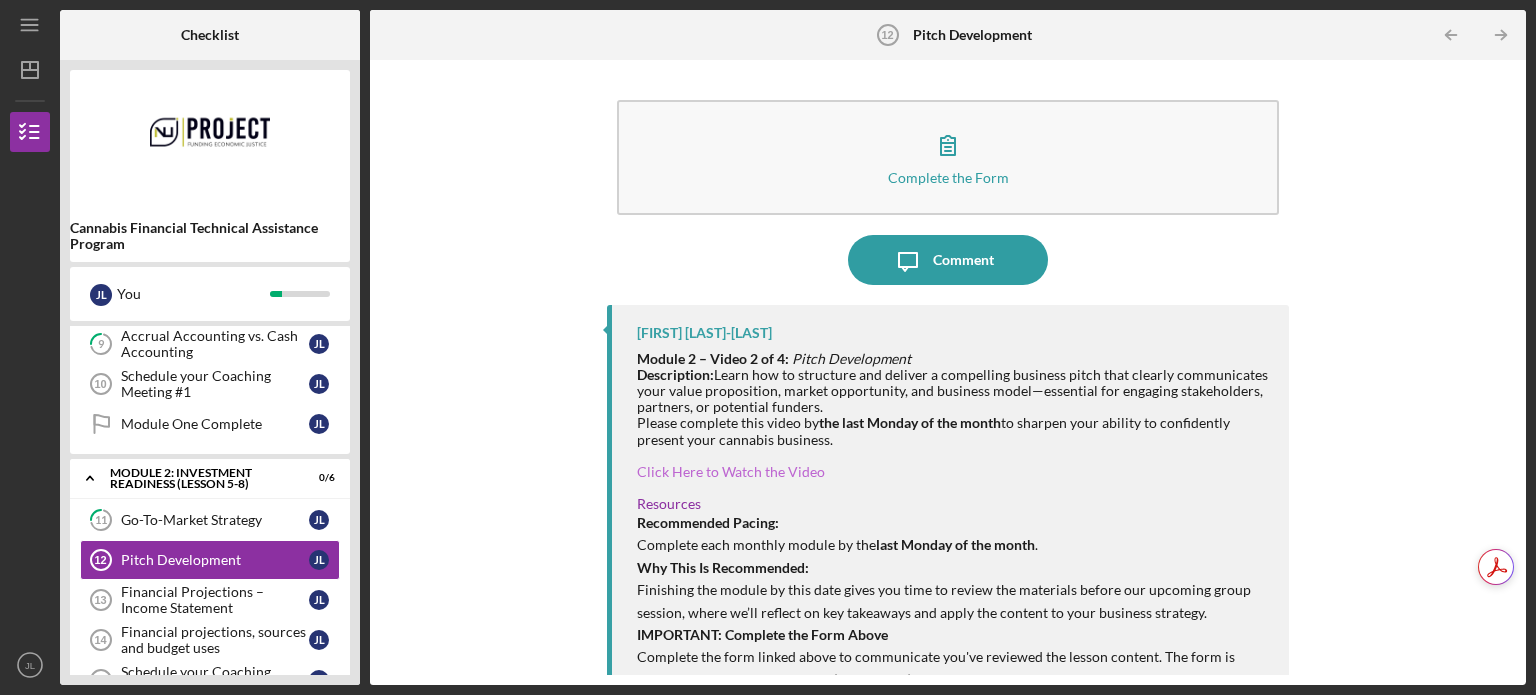 click on "Click Here to Watch the Video" at bounding box center [731, 471] 